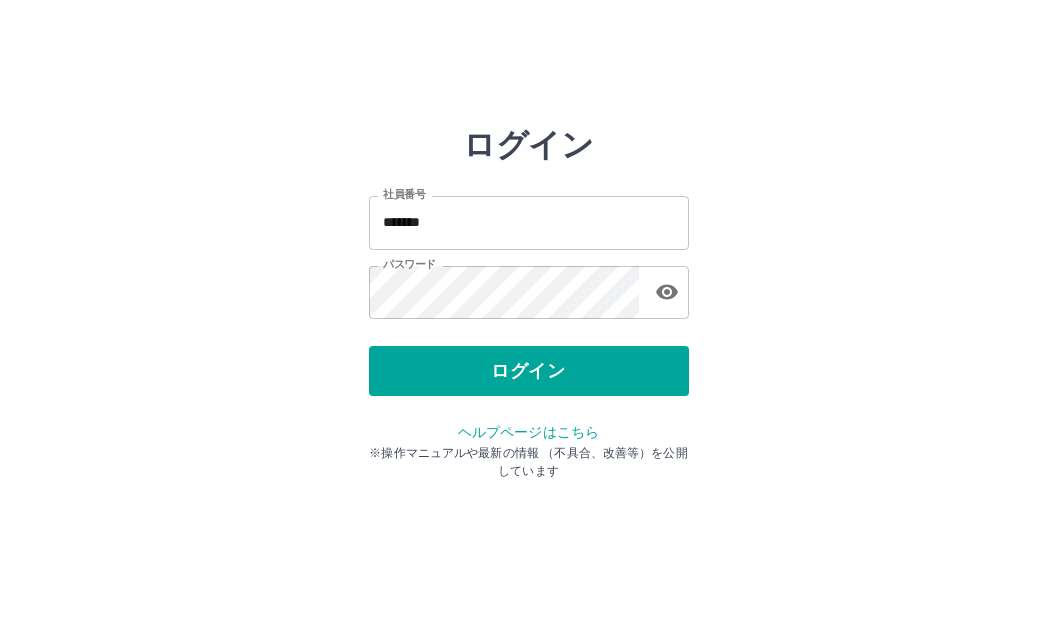 click on "ログイン" at bounding box center (529, 371) 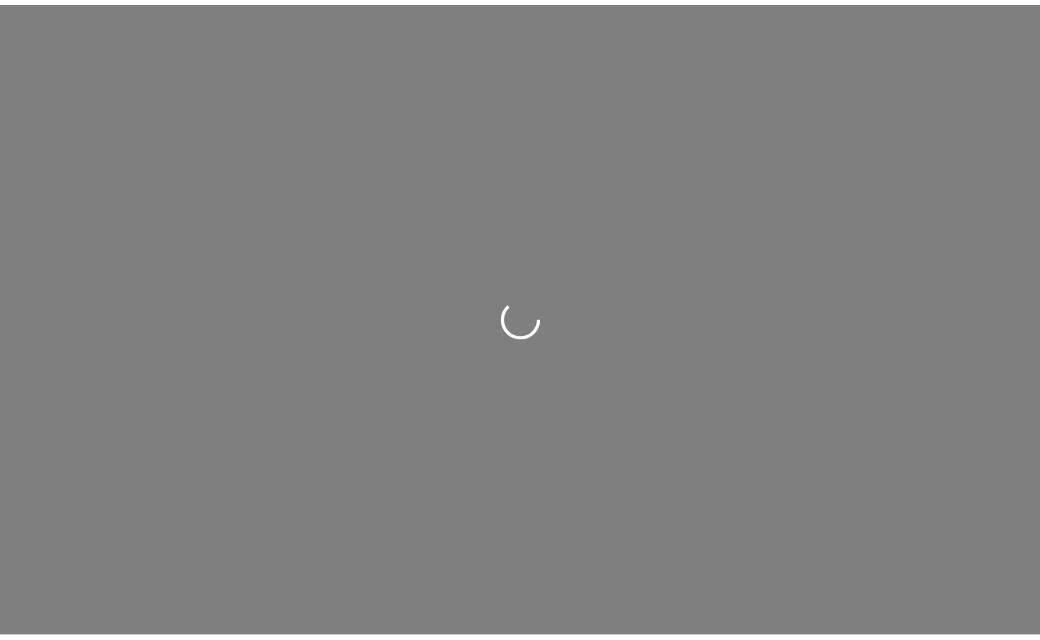 scroll, scrollTop: 0, scrollLeft: 0, axis: both 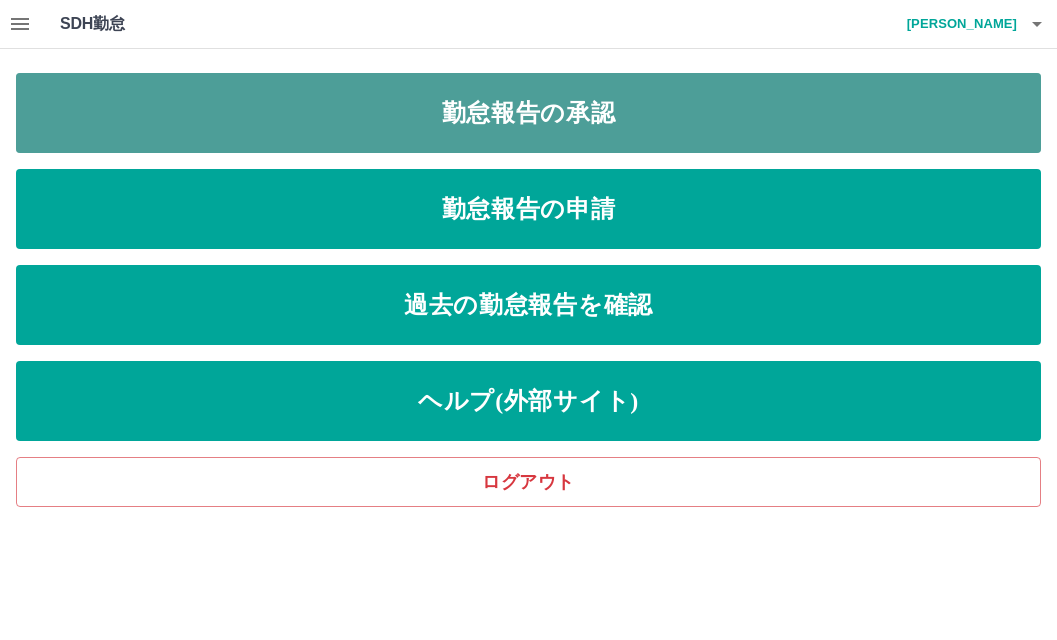 click on "勤怠報告の承認" at bounding box center (528, 113) 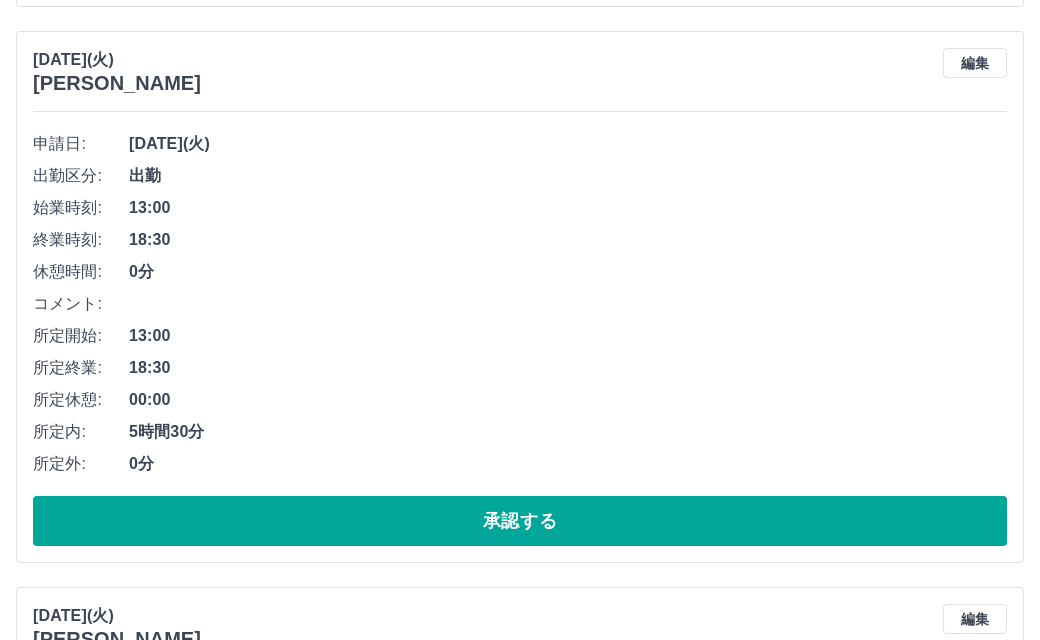 scroll, scrollTop: 4100, scrollLeft: 0, axis: vertical 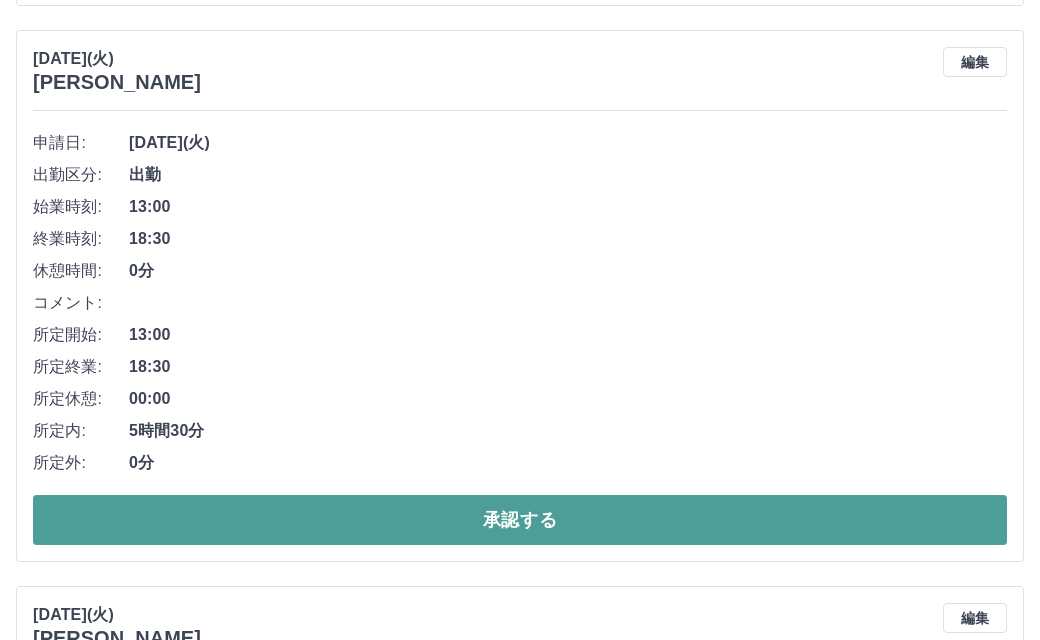 click on "承認する" at bounding box center [520, 520] 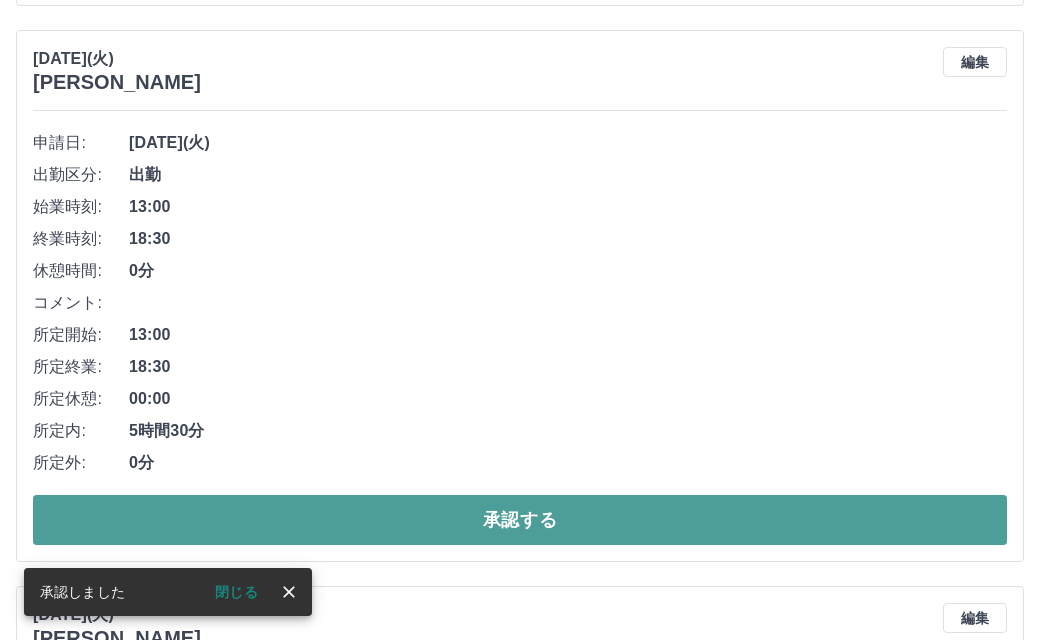click on "承認する" at bounding box center [520, 520] 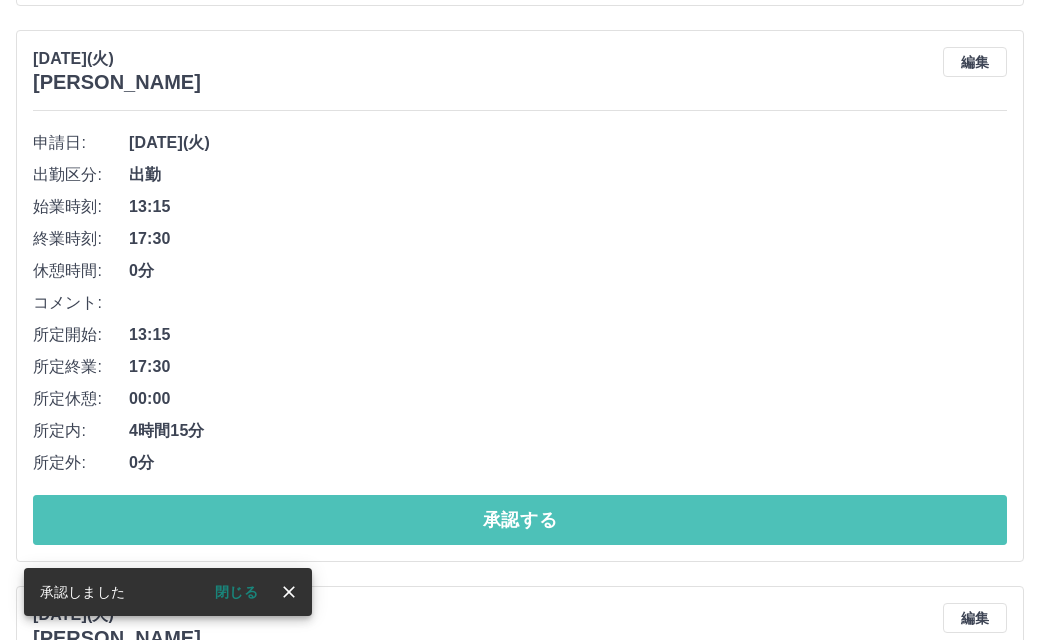 click on "承認する" at bounding box center [520, 520] 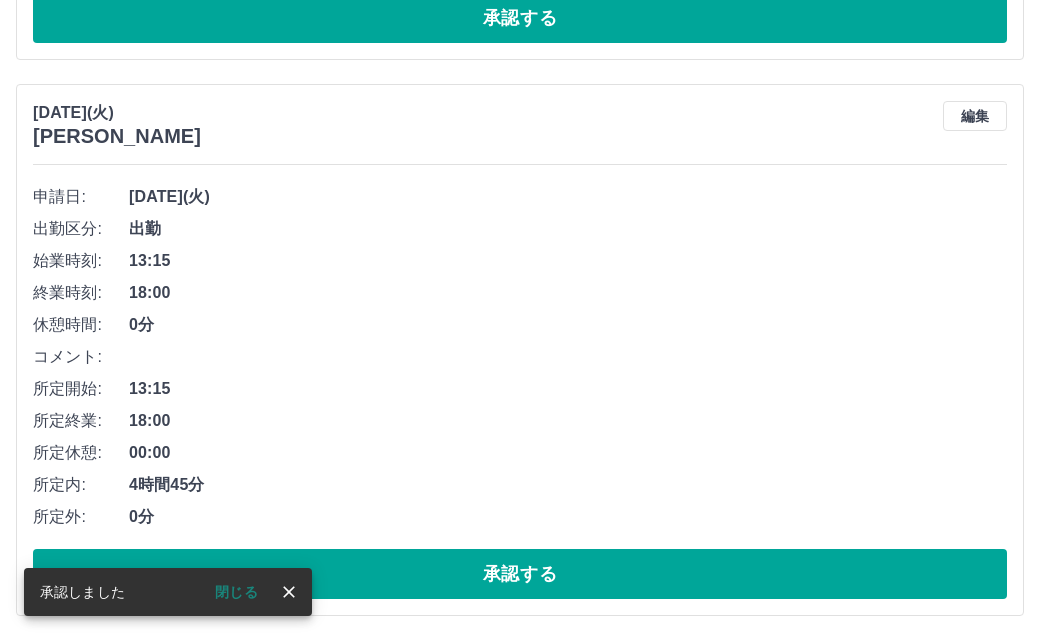 scroll, scrollTop: 4048, scrollLeft: 0, axis: vertical 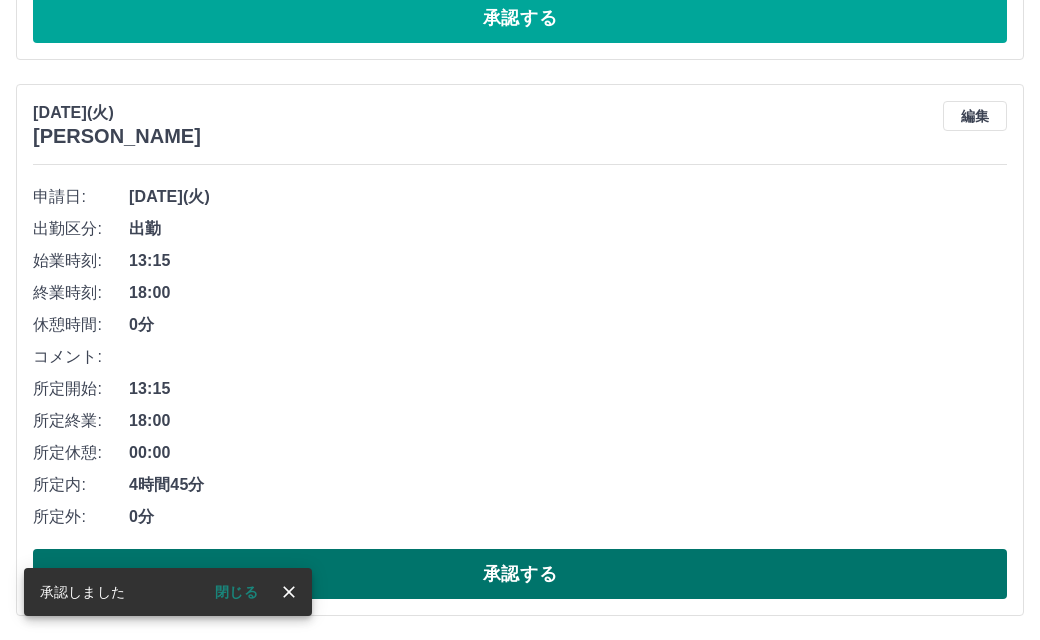 click on "承認する" at bounding box center [520, 574] 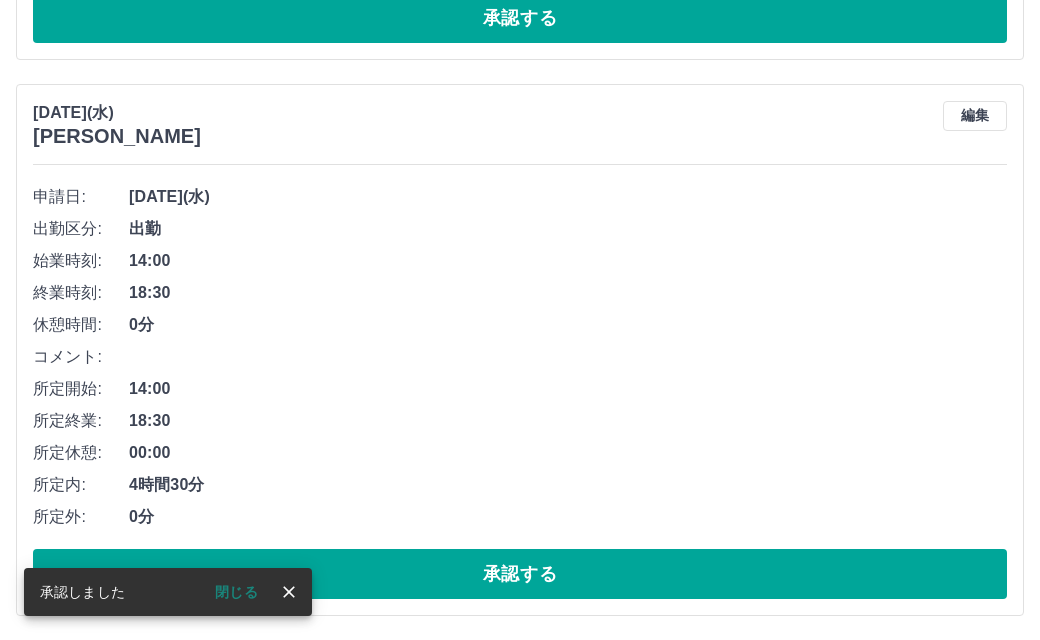 scroll, scrollTop: 3492, scrollLeft: 0, axis: vertical 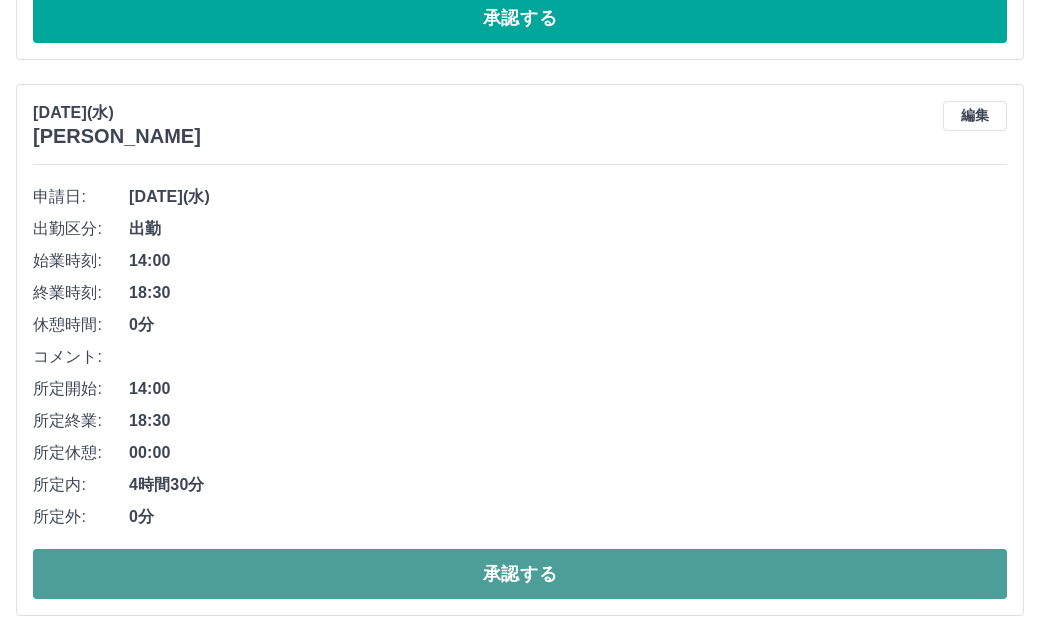 click on "承認する" at bounding box center [520, 574] 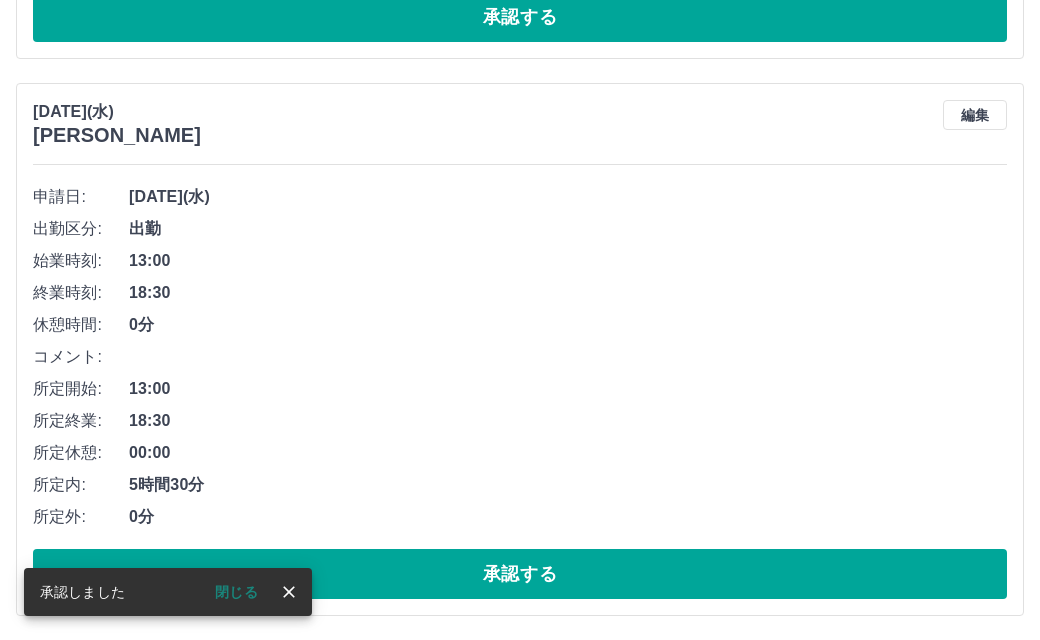scroll, scrollTop: 2936, scrollLeft: 0, axis: vertical 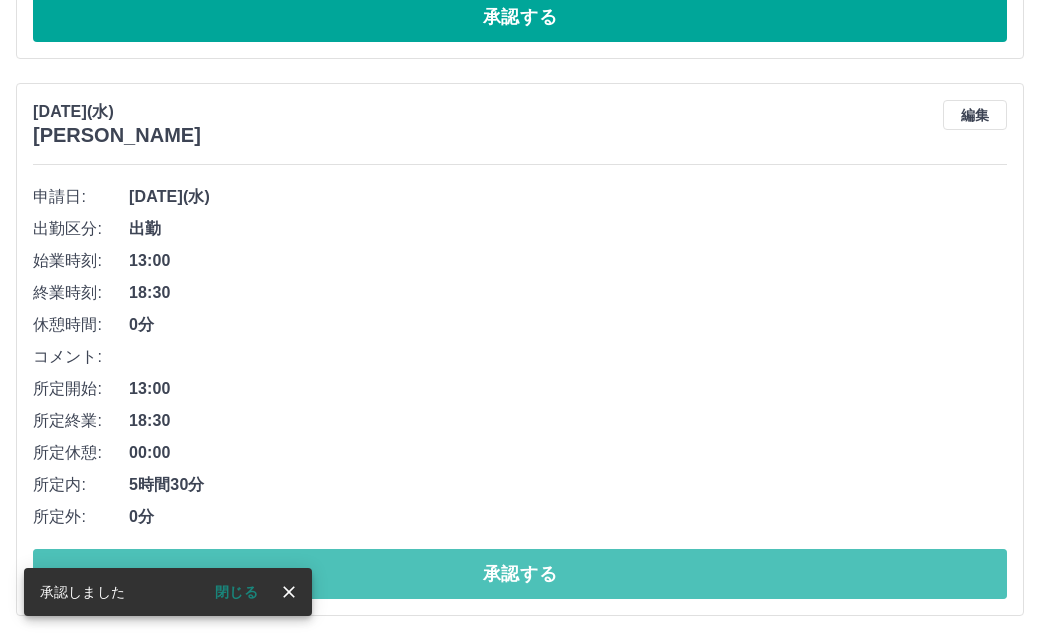 click on "承認する" at bounding box center [520, 574] 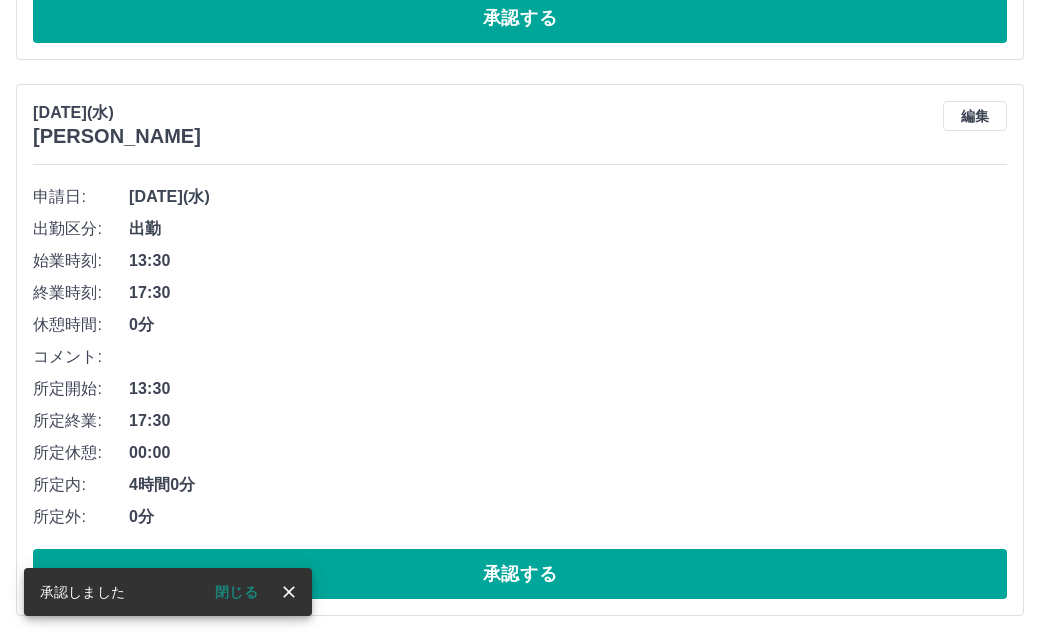 scroll, scrollTop: 2379, scrollLeft: 0, axis: vertical 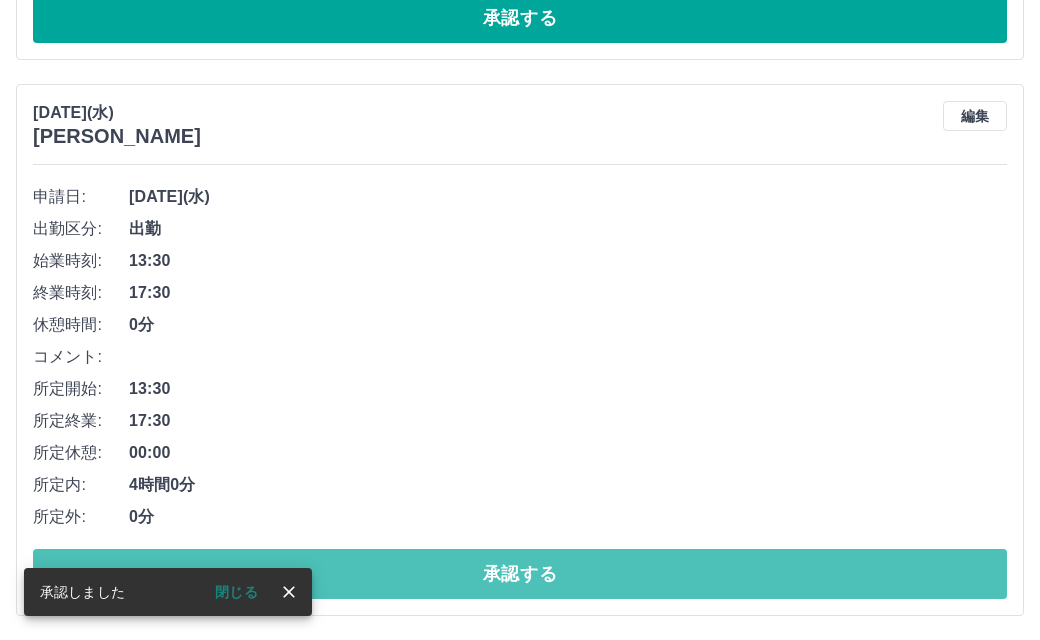 click on "承認する" at bounding box center [520, 574] 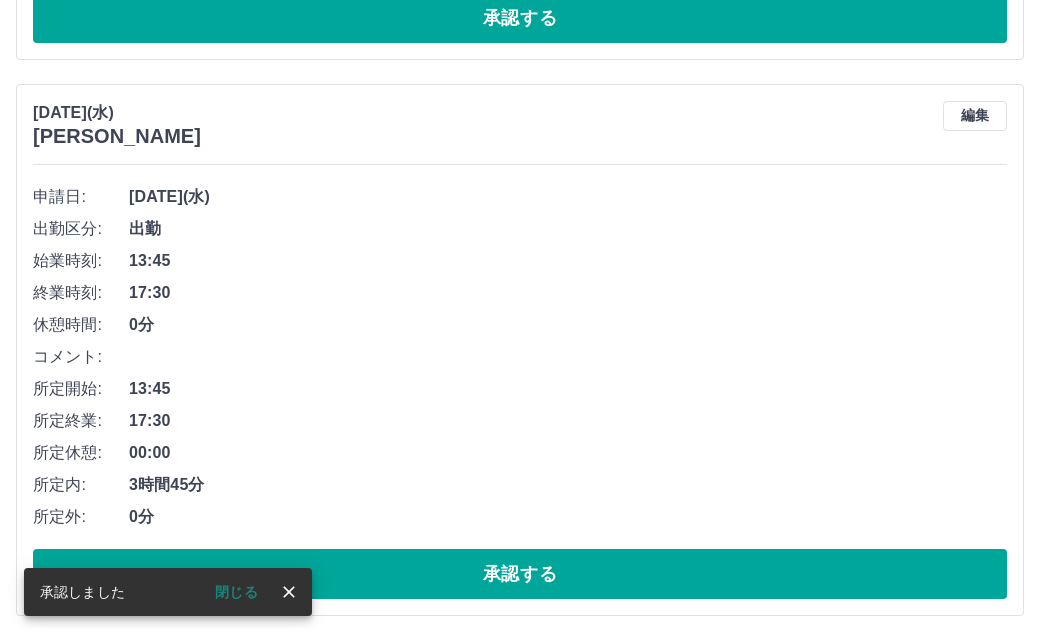 scroll, scrollTop: 1823, scrollLeft: 0, axis: vertical 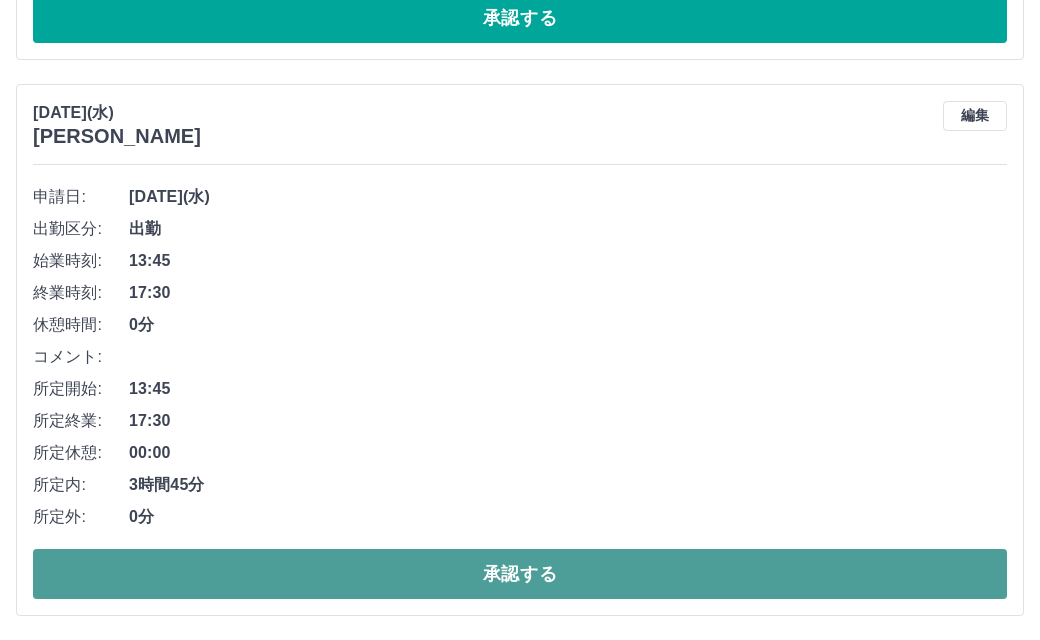 click on "承認する" at bounding box center [520, 574] 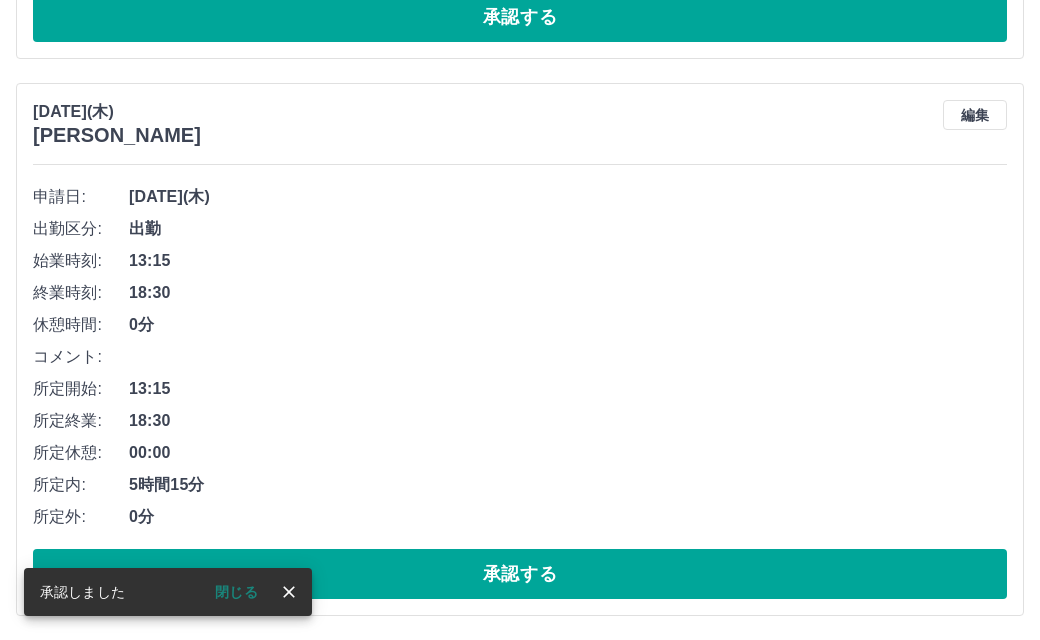 scroll, scrollTop: 1267, scrollLeft: 0, axis: vertical 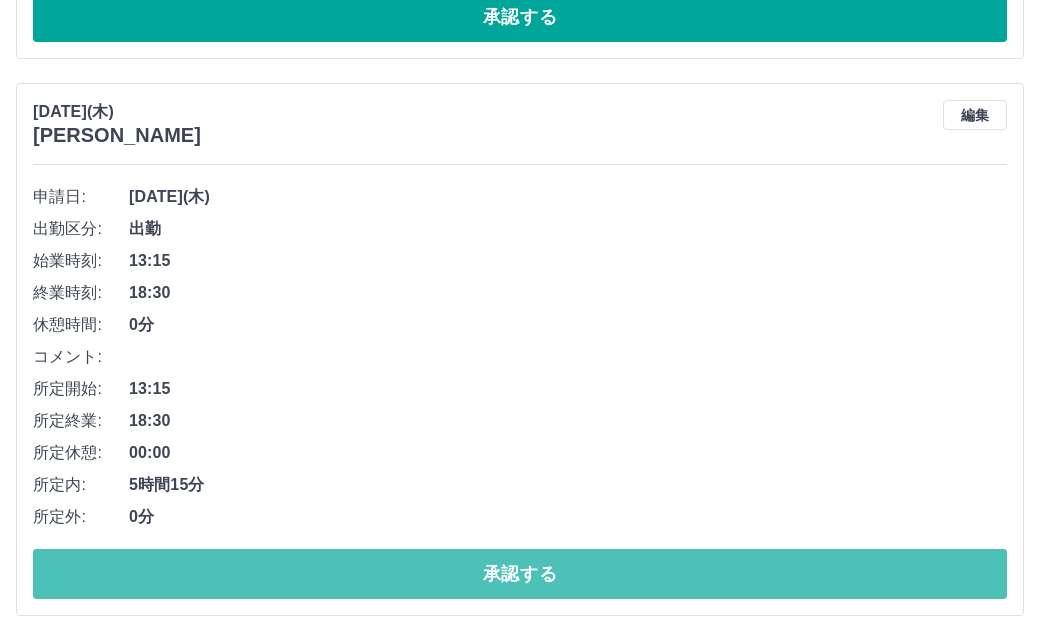 click on "承認する" at bounding box center [520, 574] 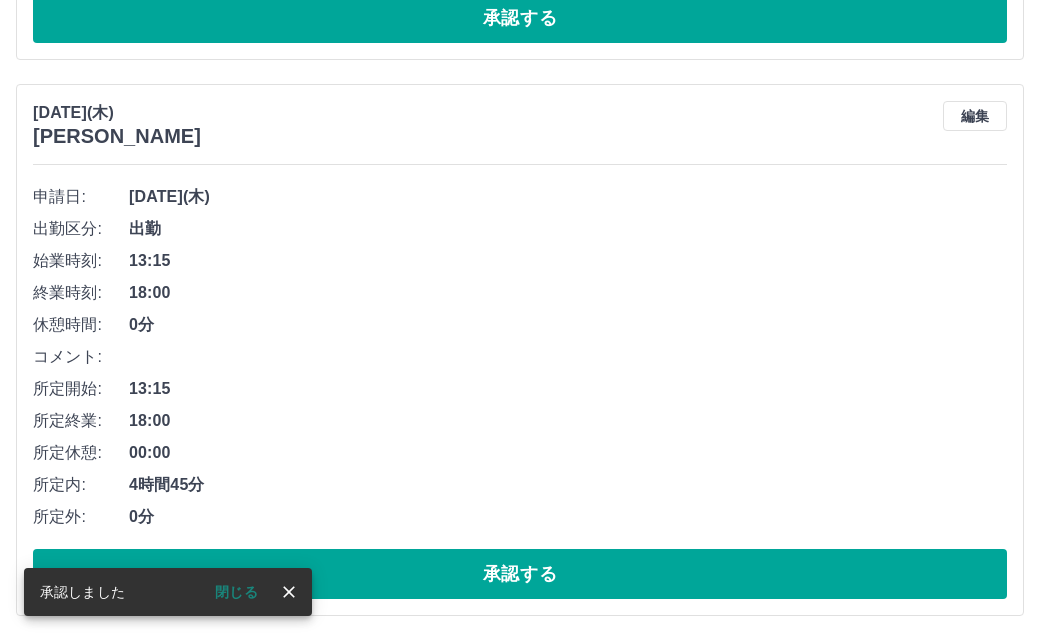 scroll, scrollTop: 710, scrollLeft: 0, axis: vertical 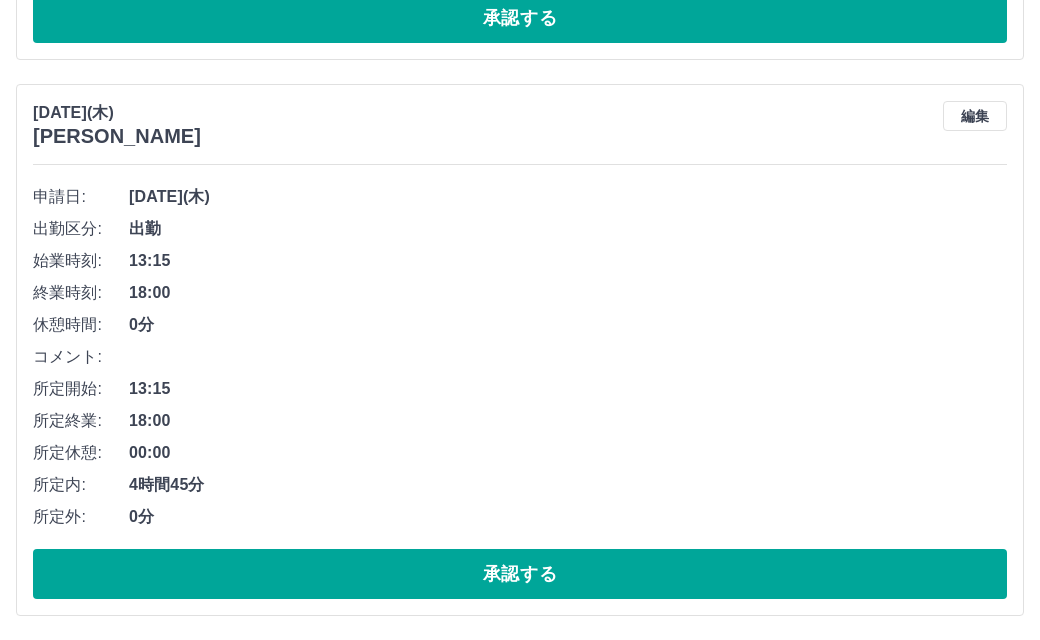 click on "承認する" at bounding box center [520, 574] 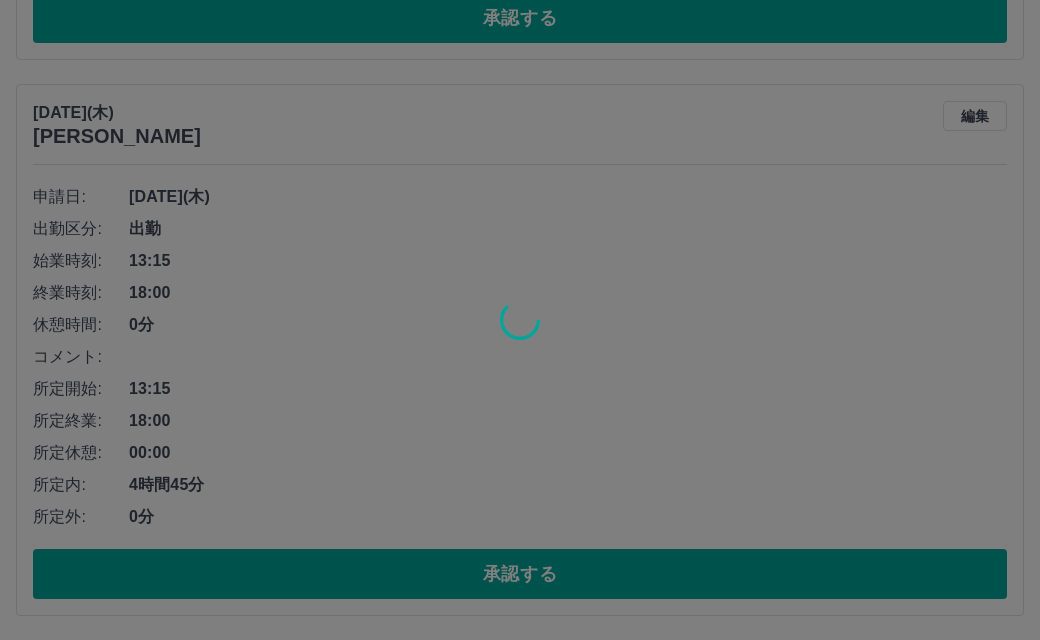 scroll, scrollTop: 154, scrollLeft: 0, axis: vertical 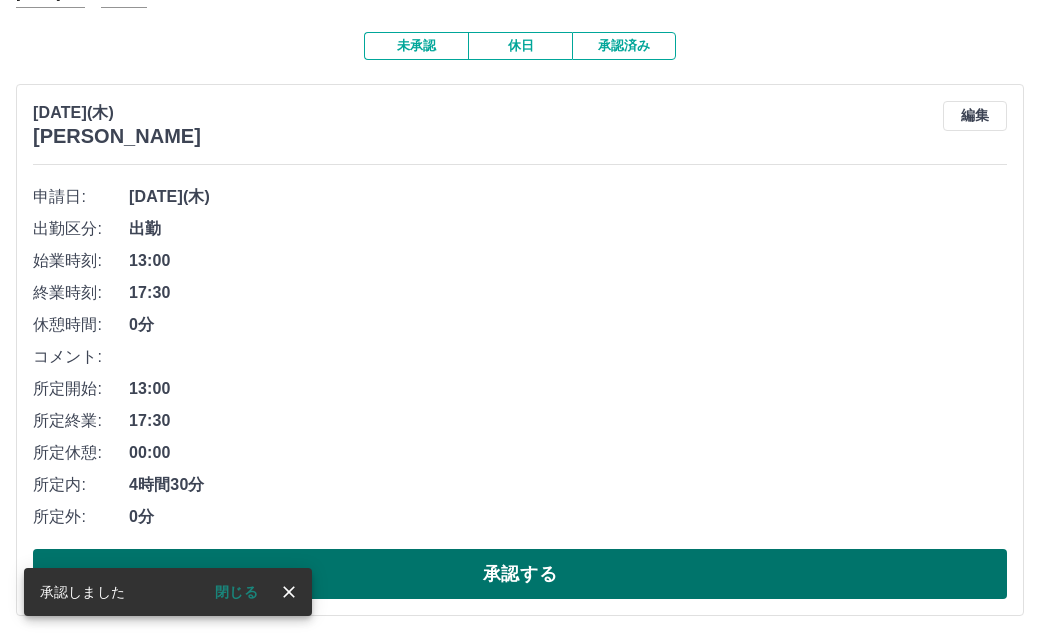 click on "承認する" at bounding box center [520, 574] 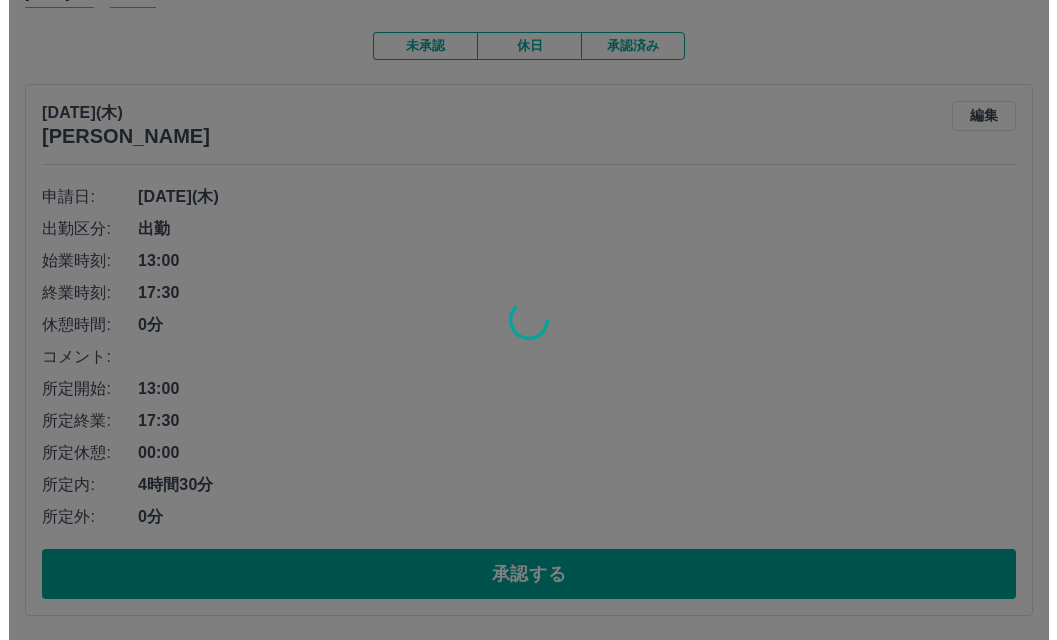 scroll, scrollTop: 0, scrollLeft: 0, axis: both 